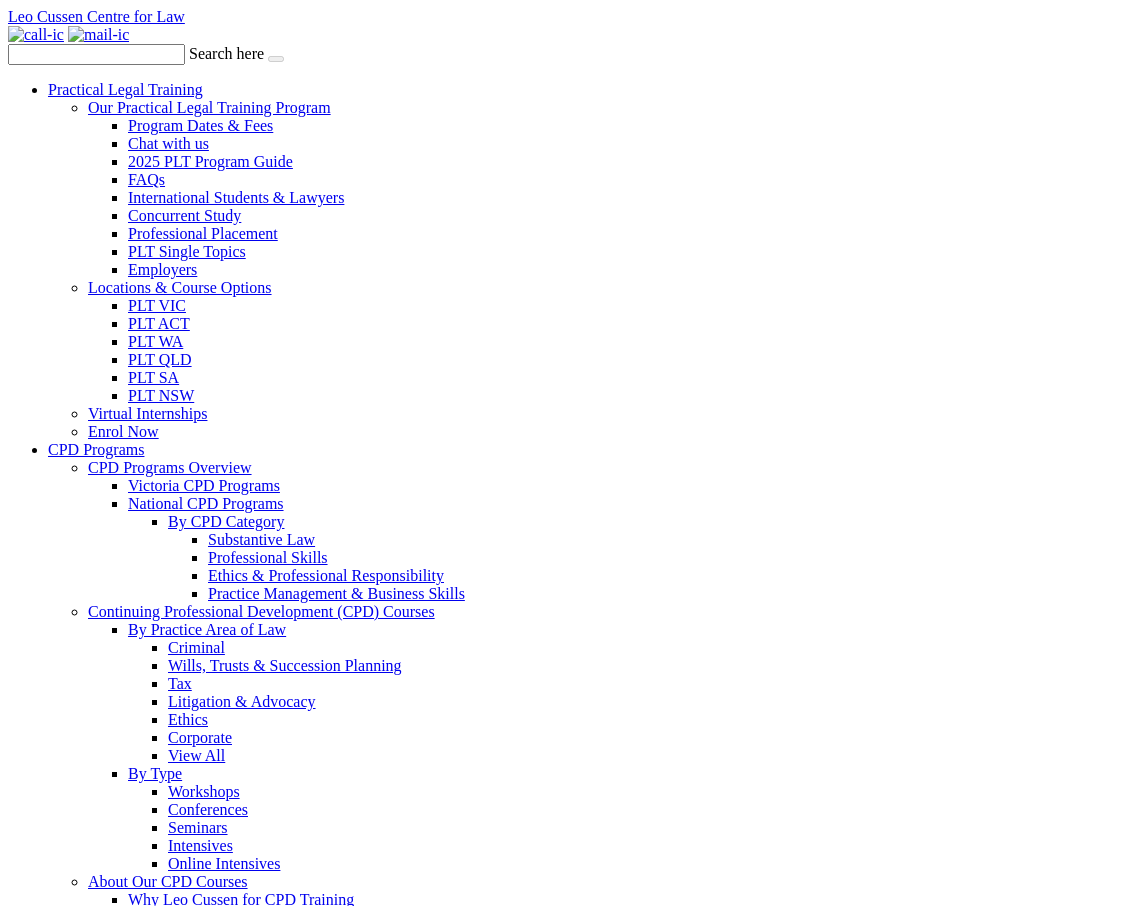 scroll, scrollTop: 0, scrollLeft: 0, axis: both 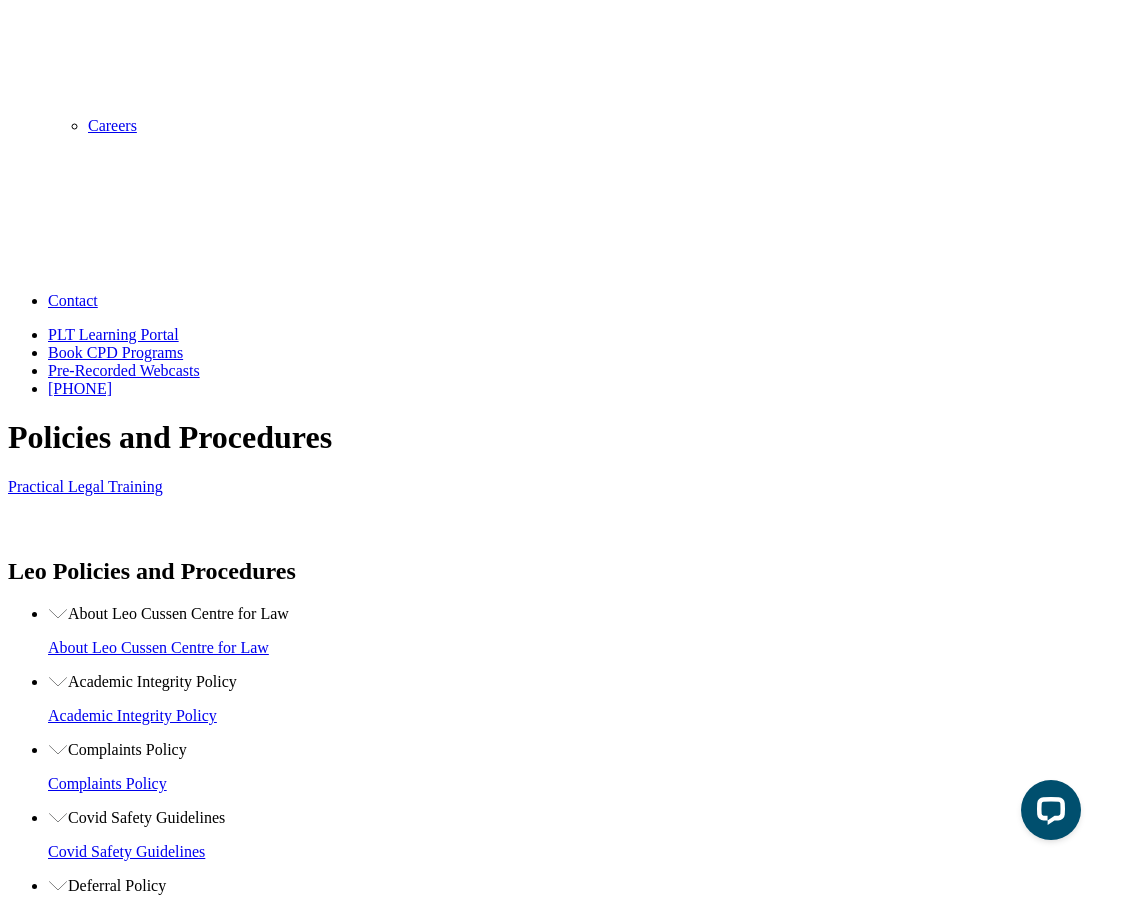 click on "Support for Students Policy" at bounding box center [589, 614] 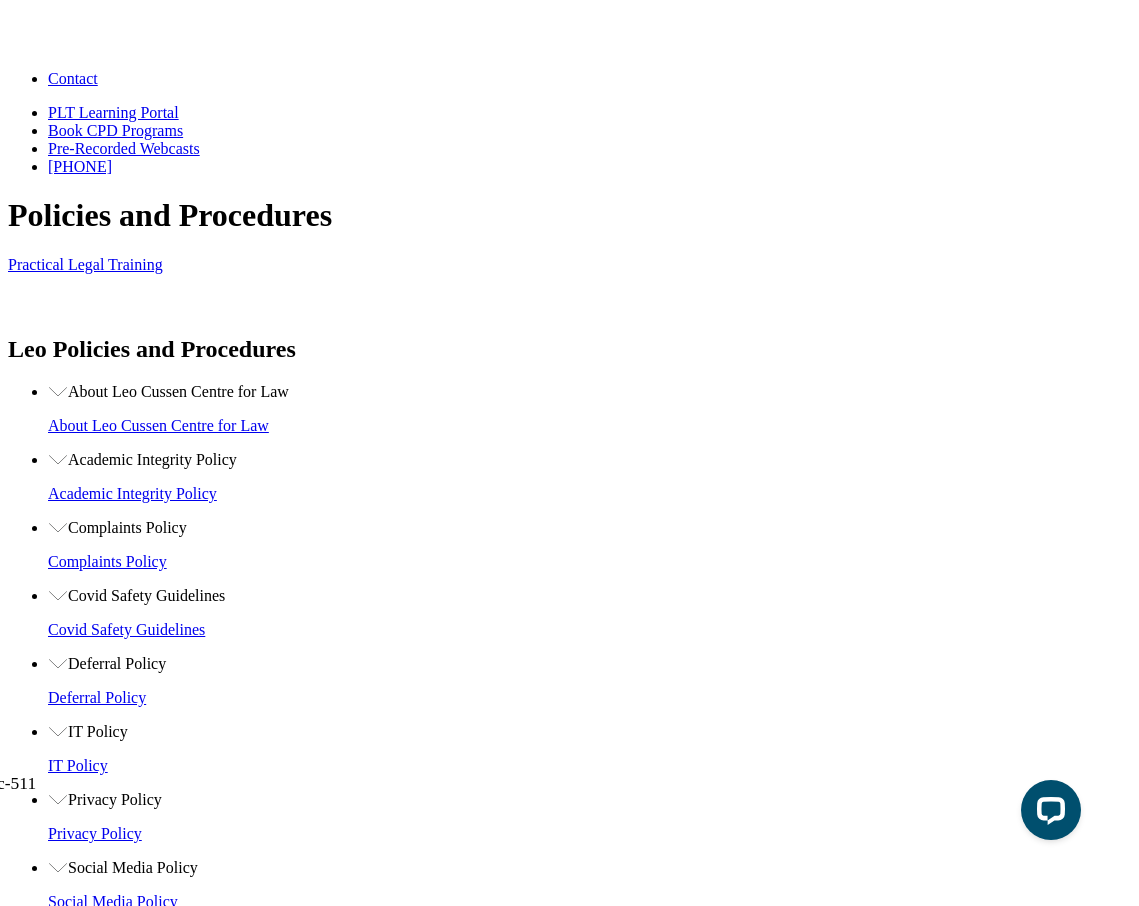 scroll, scrollTop: 1641, scrollLeft: 0, axis: vertical 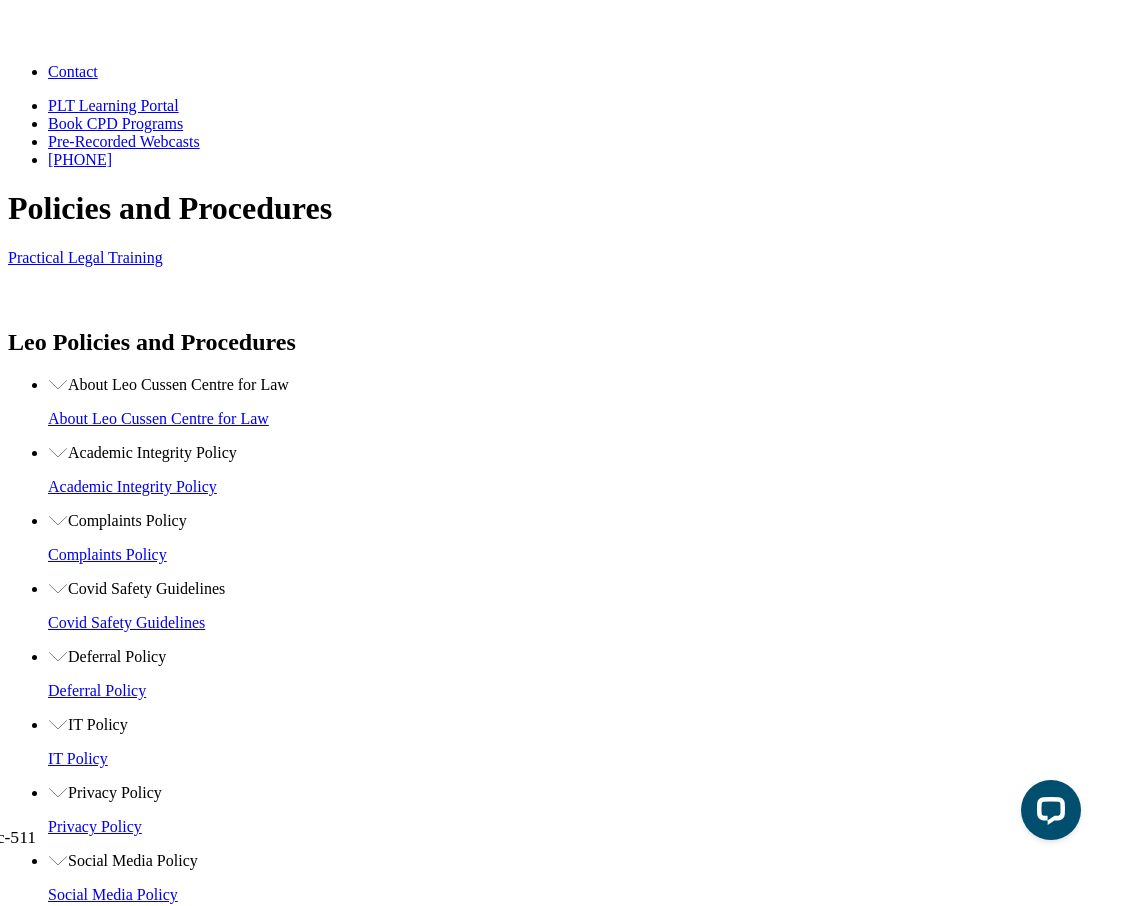 click on "References and Referee Policy" at bounding box center [589, 385] 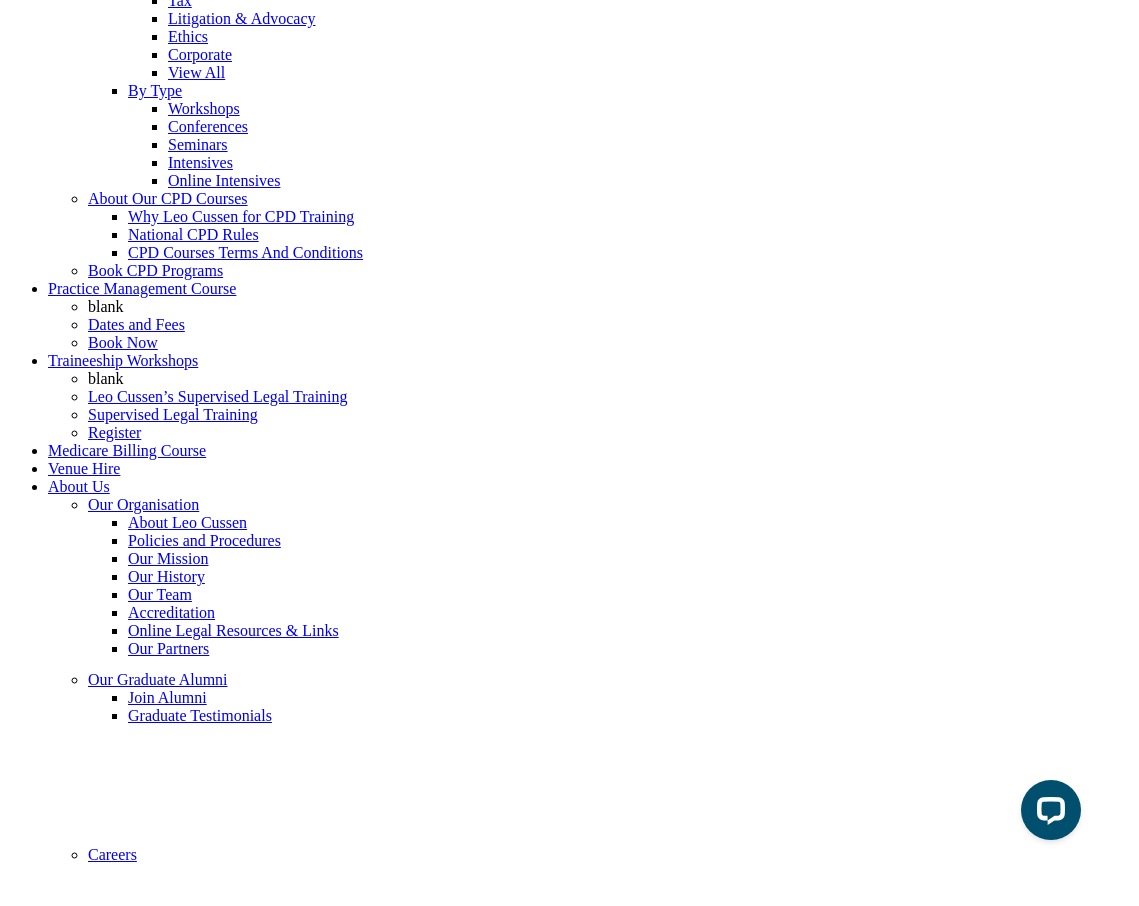 scroll, scrollTop: 679, scrollLeft: 0, axis: vertical 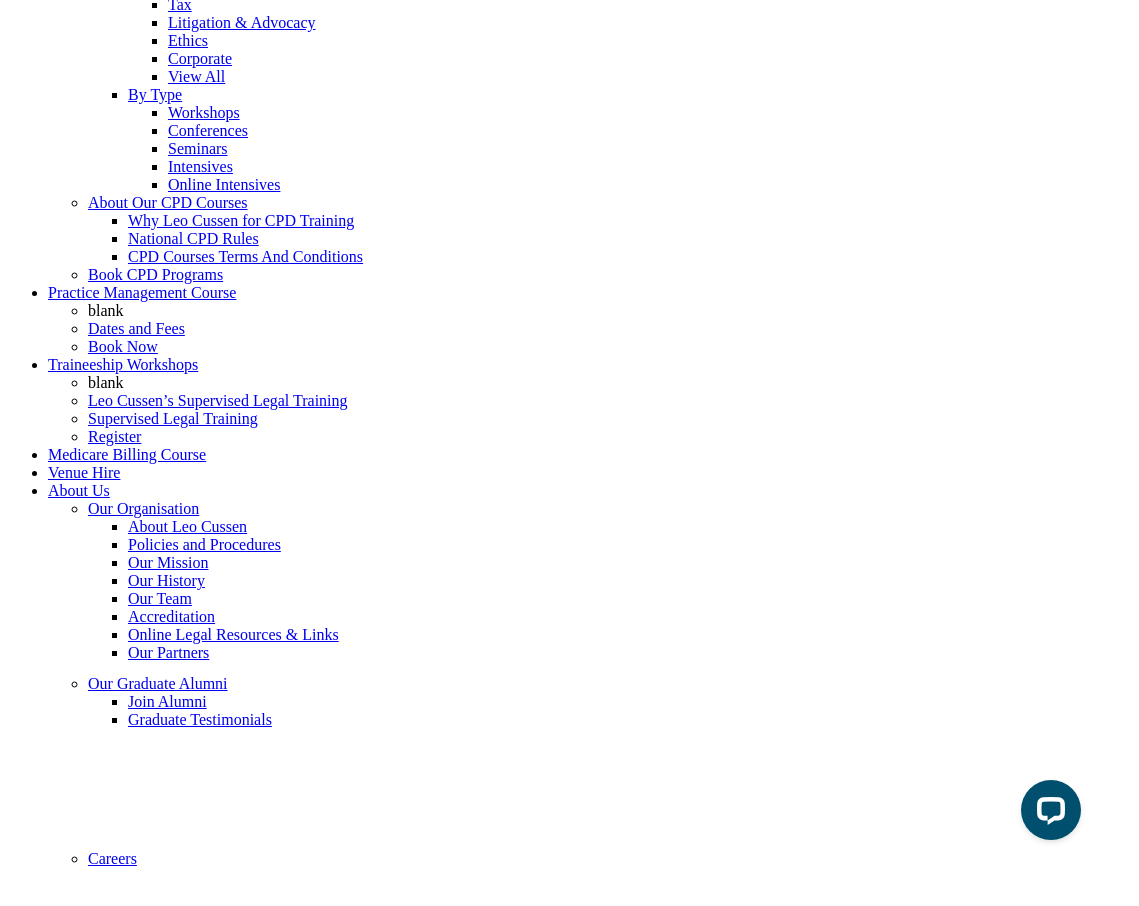 click at bounding box center [58, 1346] 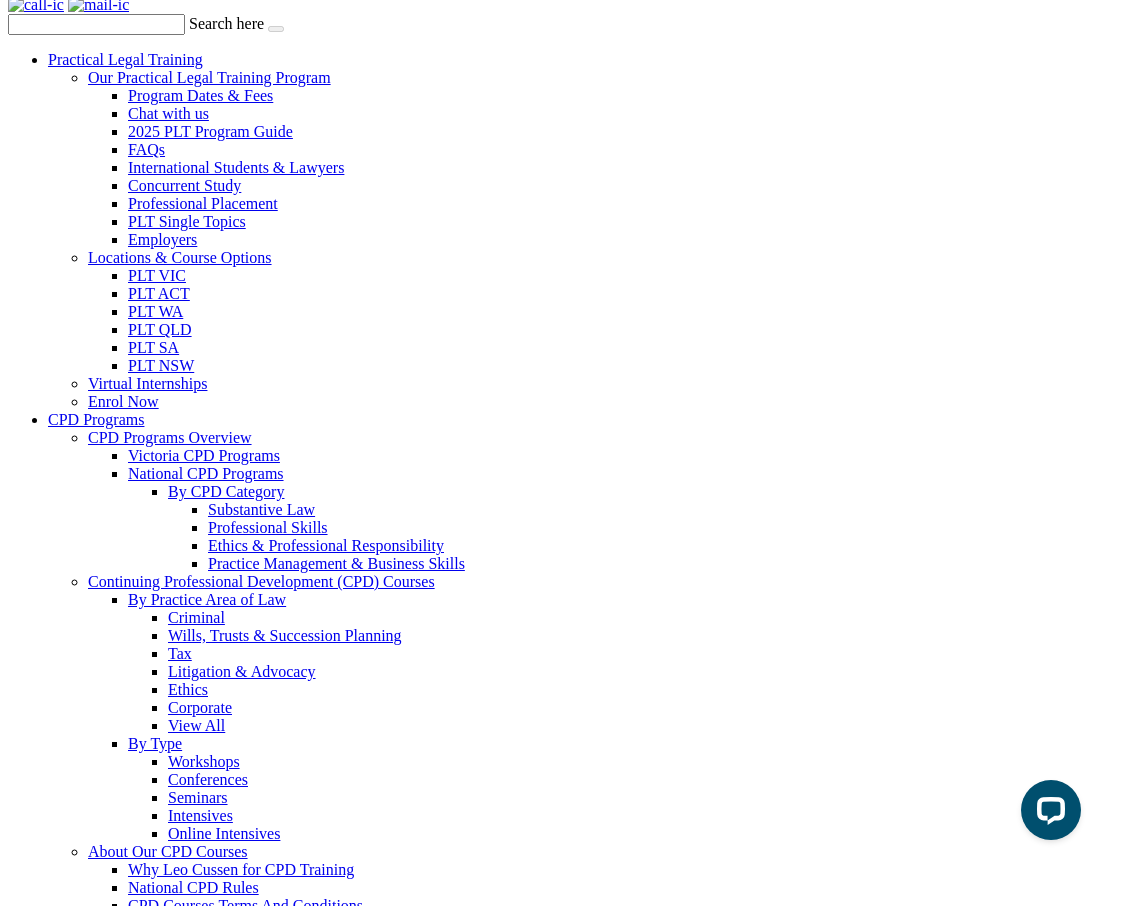 scroll, scrollTop: 0, scrollLeft: 0, axis: both 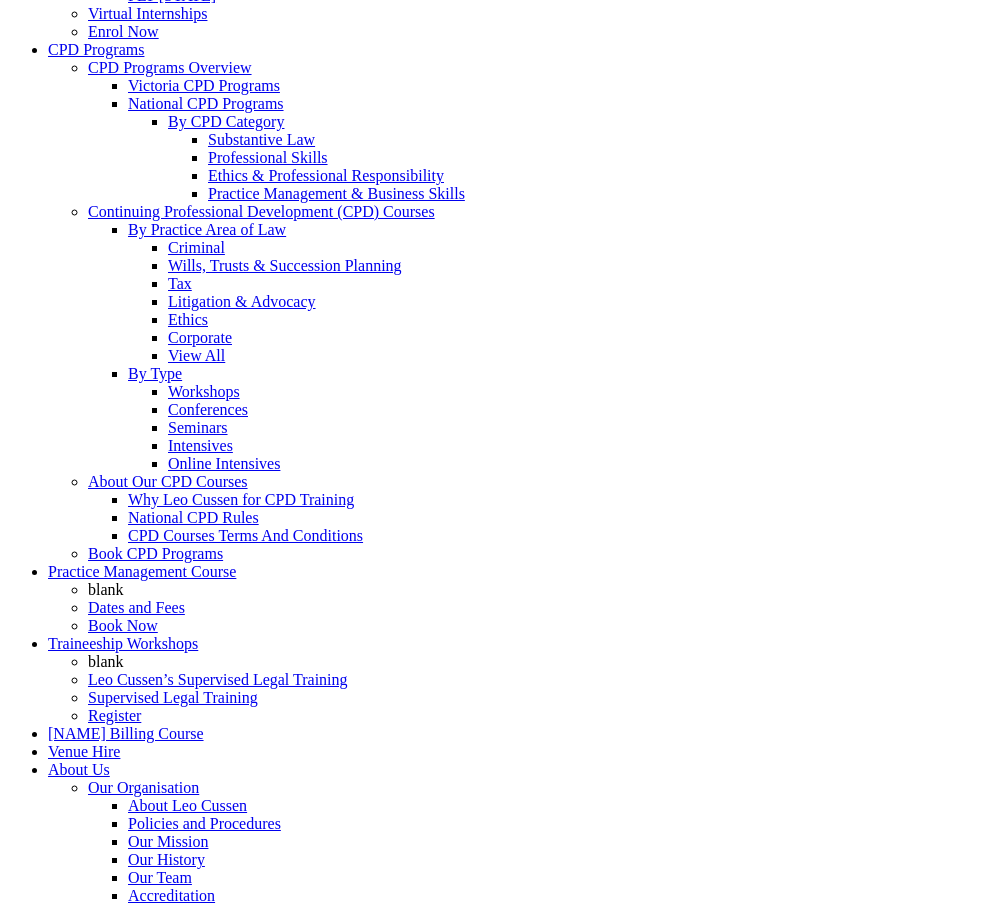 click on "Placement Dates" at bounding box center [61, 1597] 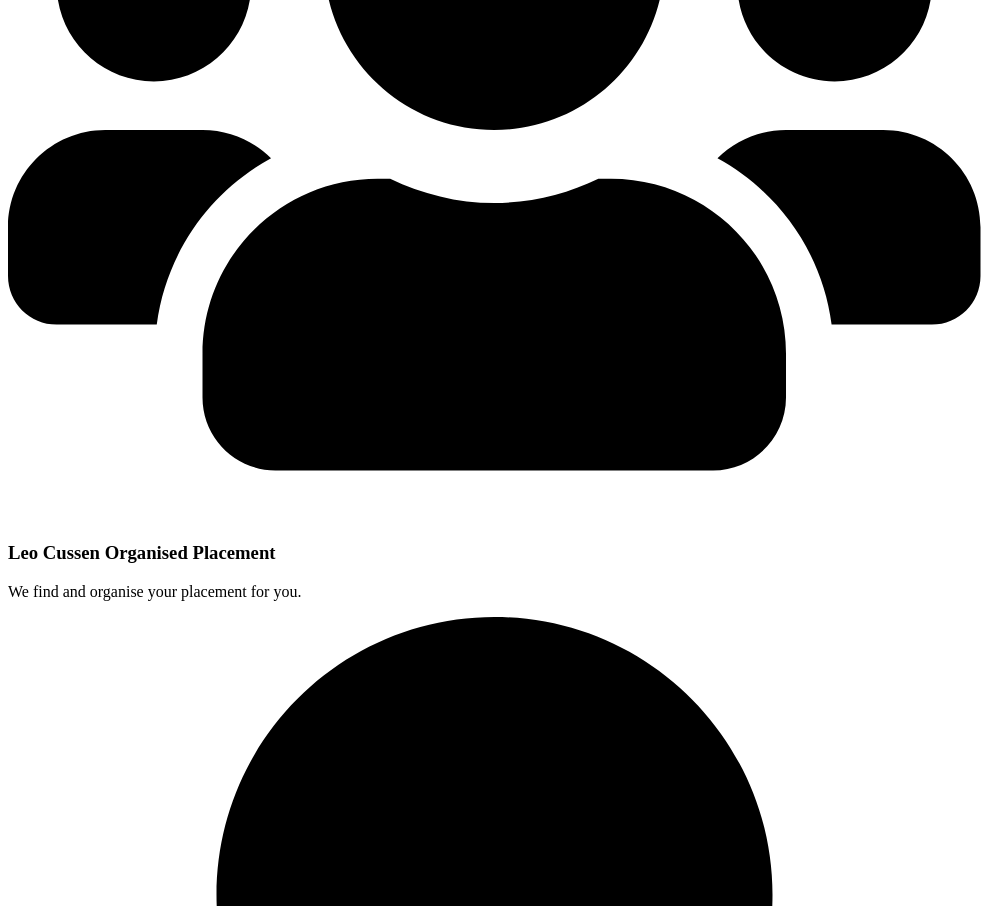 scroll, scrollTop: 4278, scrollLeft: 0, axis: vertical 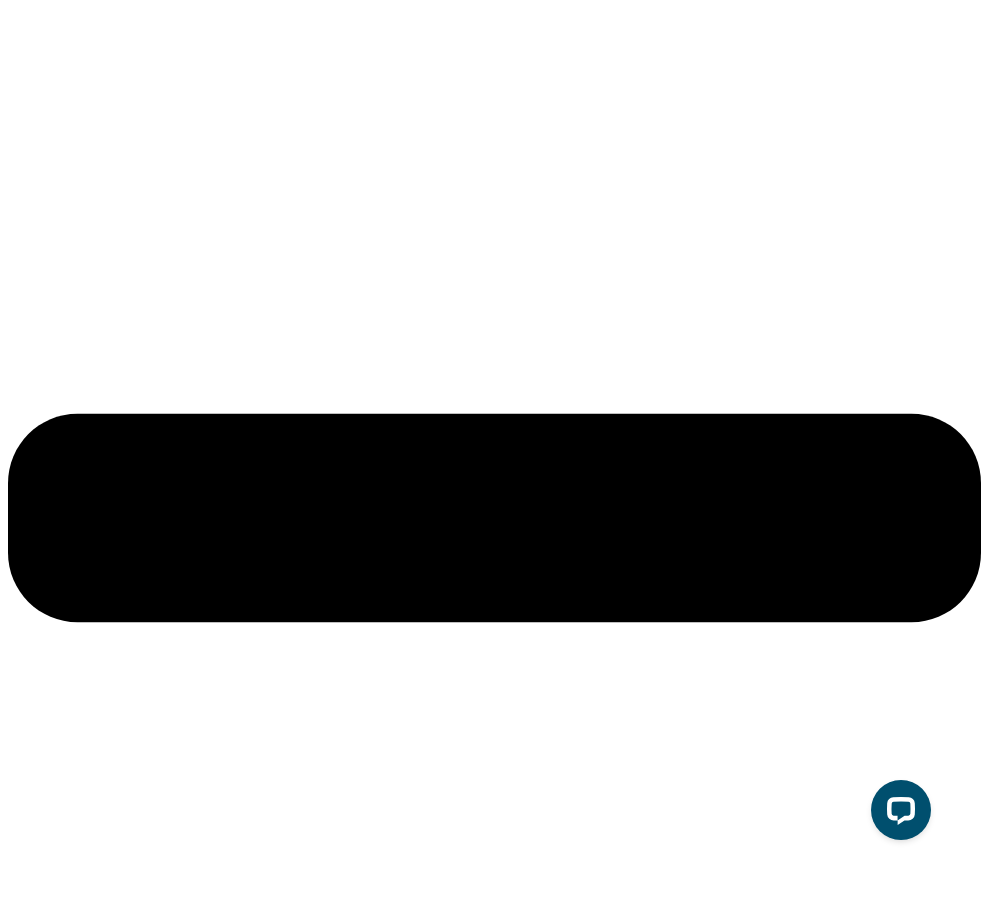 drag, startPoint x: 63, startPoint y: 377, endPoint x: 417, endPoint y: 416, distance: 356.1418 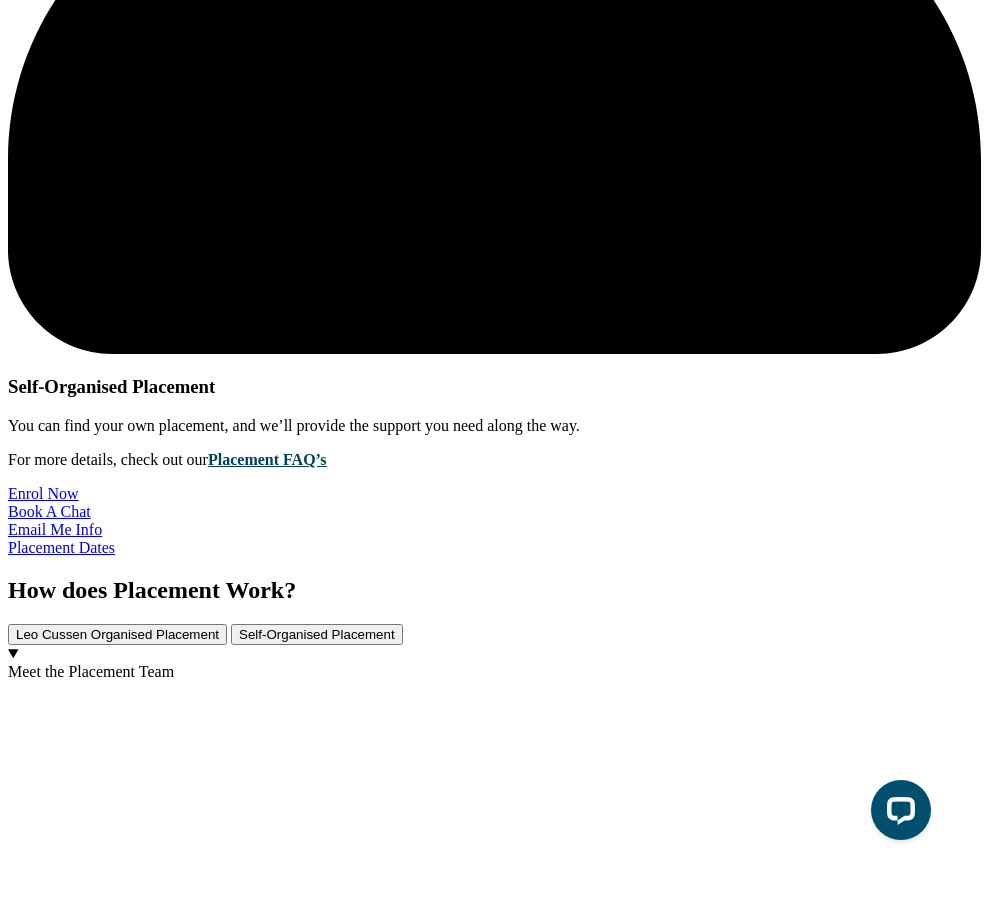 scroll, scrollTop: 4472, scrollLeft: 0, axis: vertical 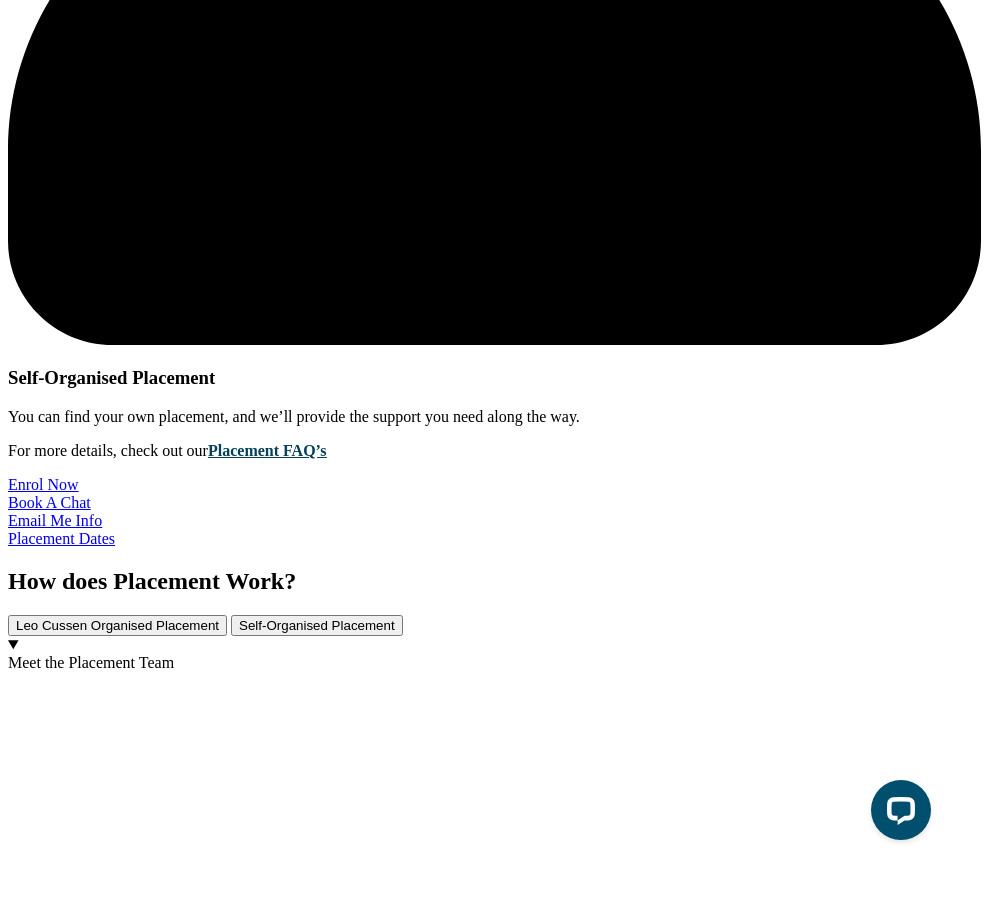 click on "Part Time" at bounding box center (514, 37125) 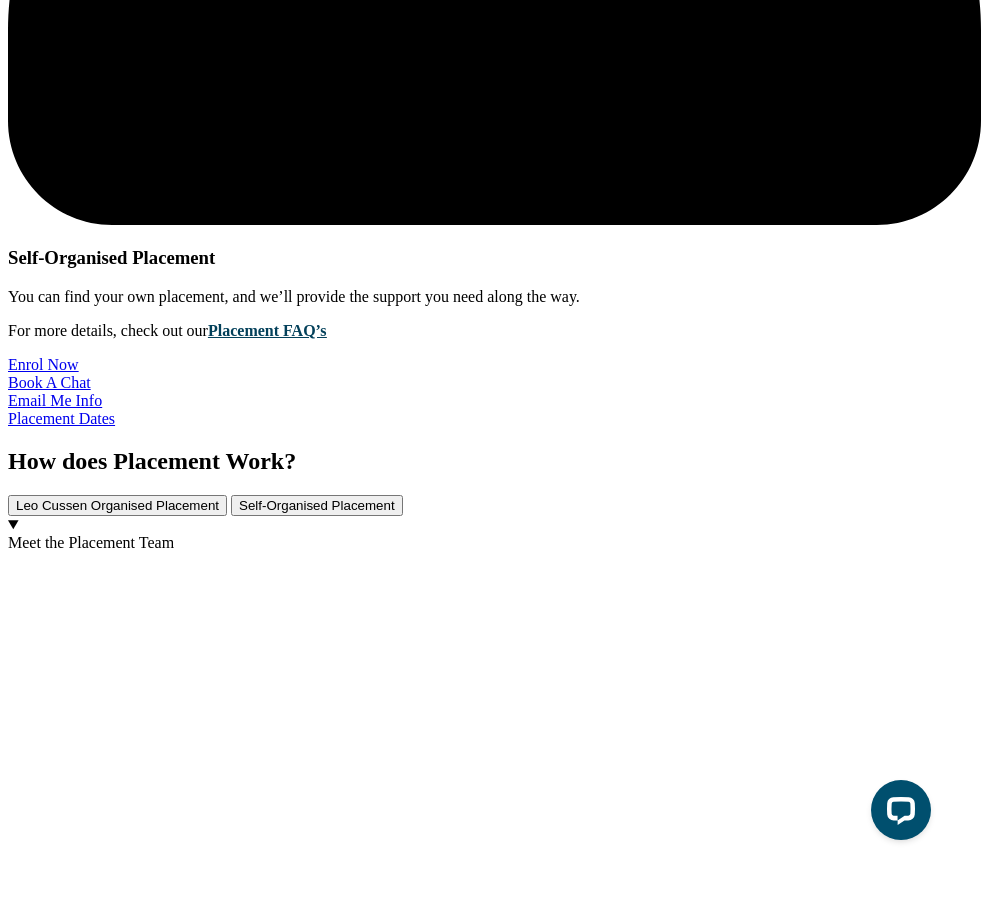 scroll, scrollTop: 4734, scrollLeft: 0, axis: vertical 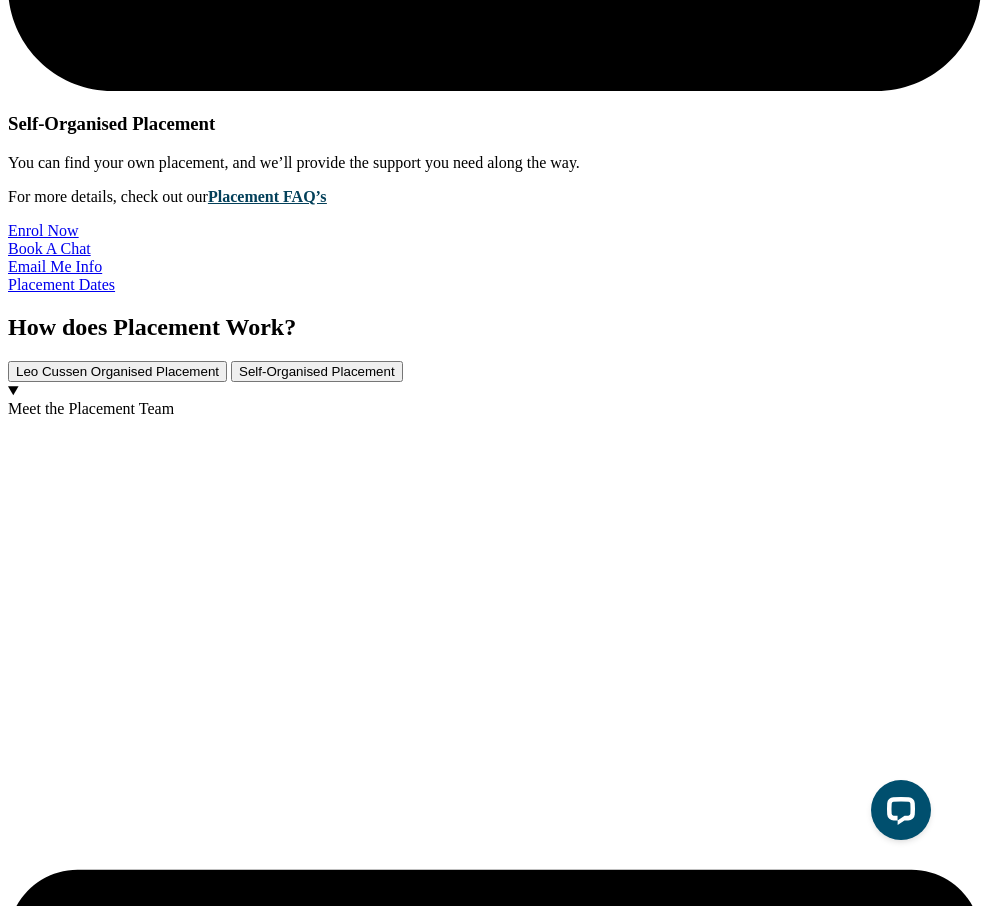 drag, startPoint x: 299, startPoint y: 535, endPoint x: 390, endPoint y: 547, distance: 91.787796 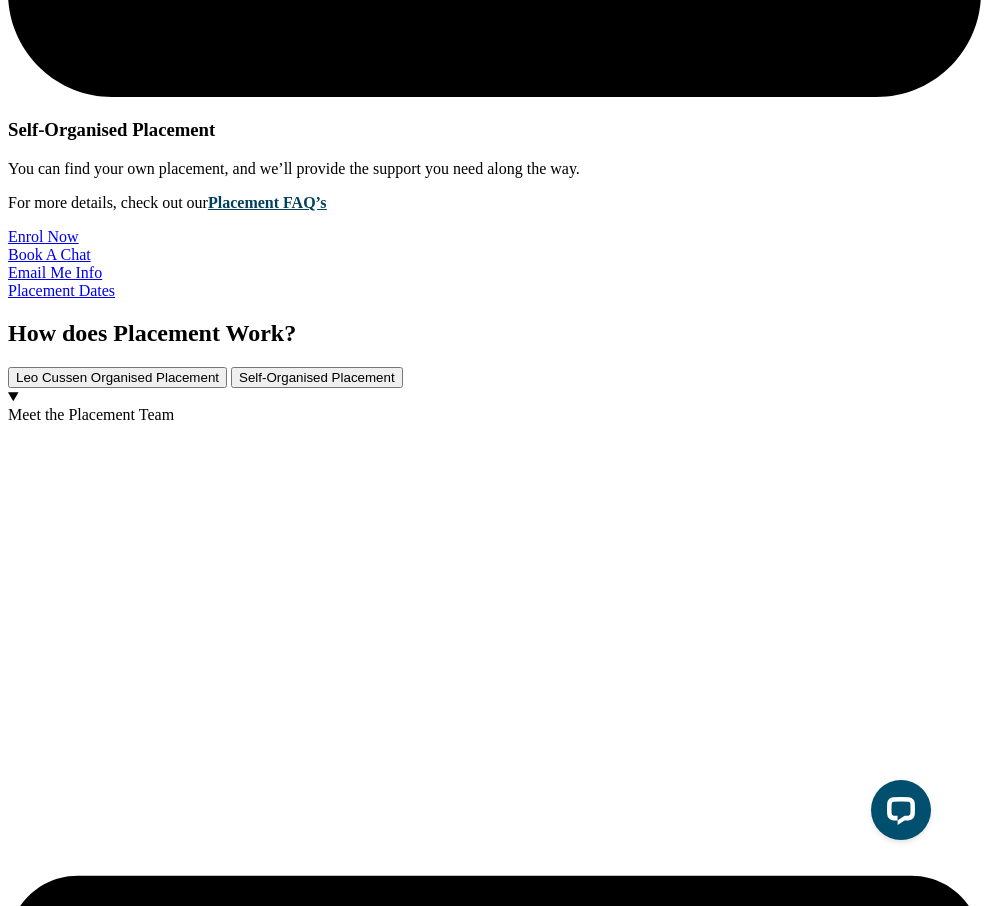 scroll, scrollTop: 4733, scrollLeft: 0, axis: vertical 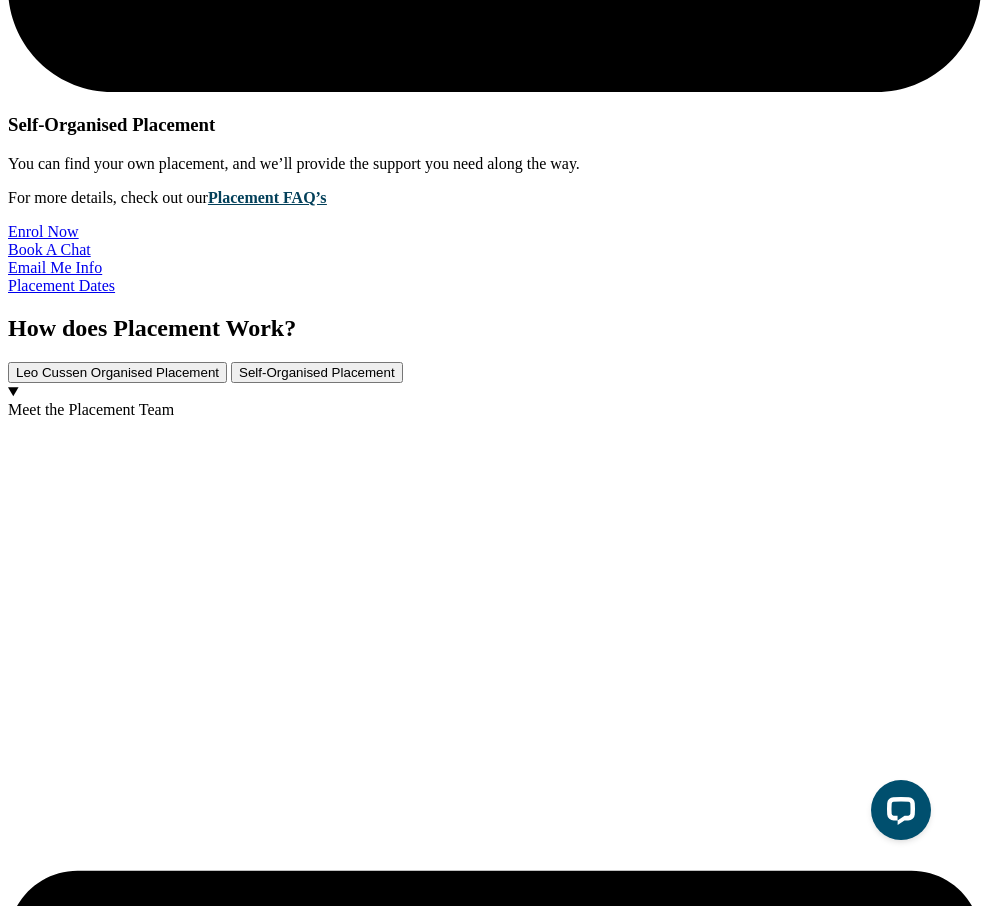 drag, startPoint x: 726, startPoint y: 558, endPoint x: 863, endPoint y: 586, distance: 139.83205 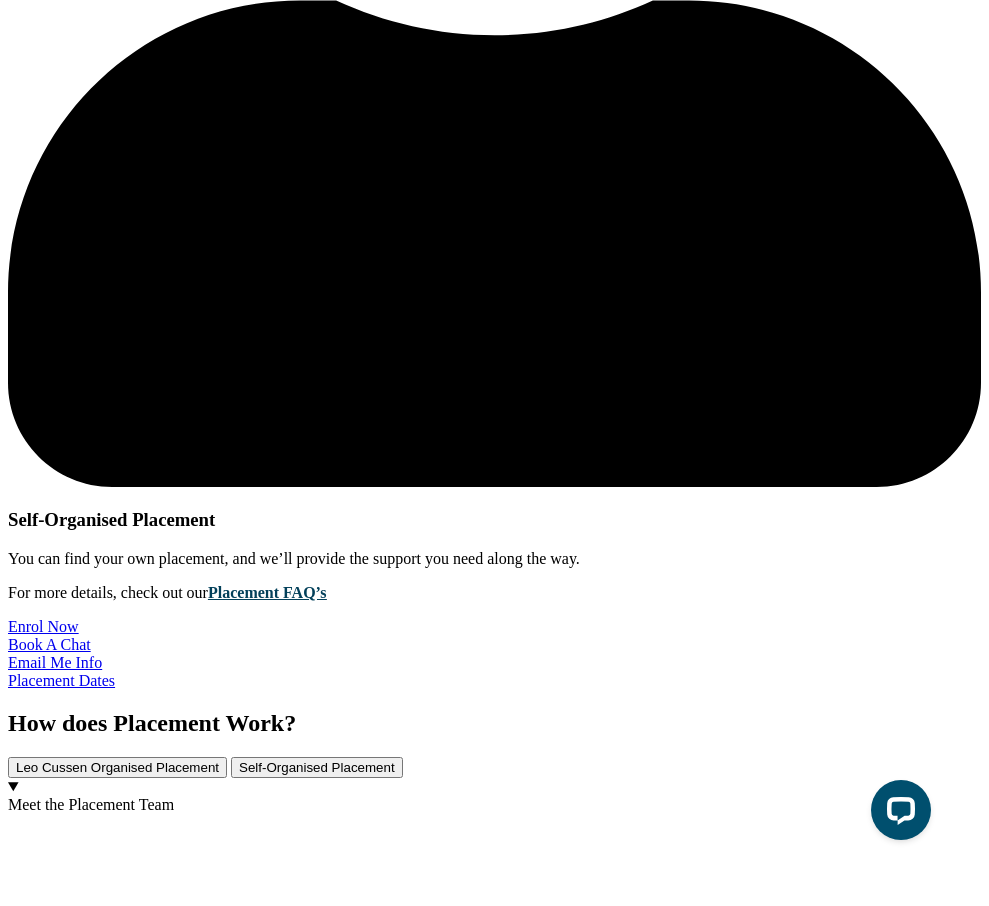 scroll, scrollTop: 4292, scrollLeft: 0, axis: vertical 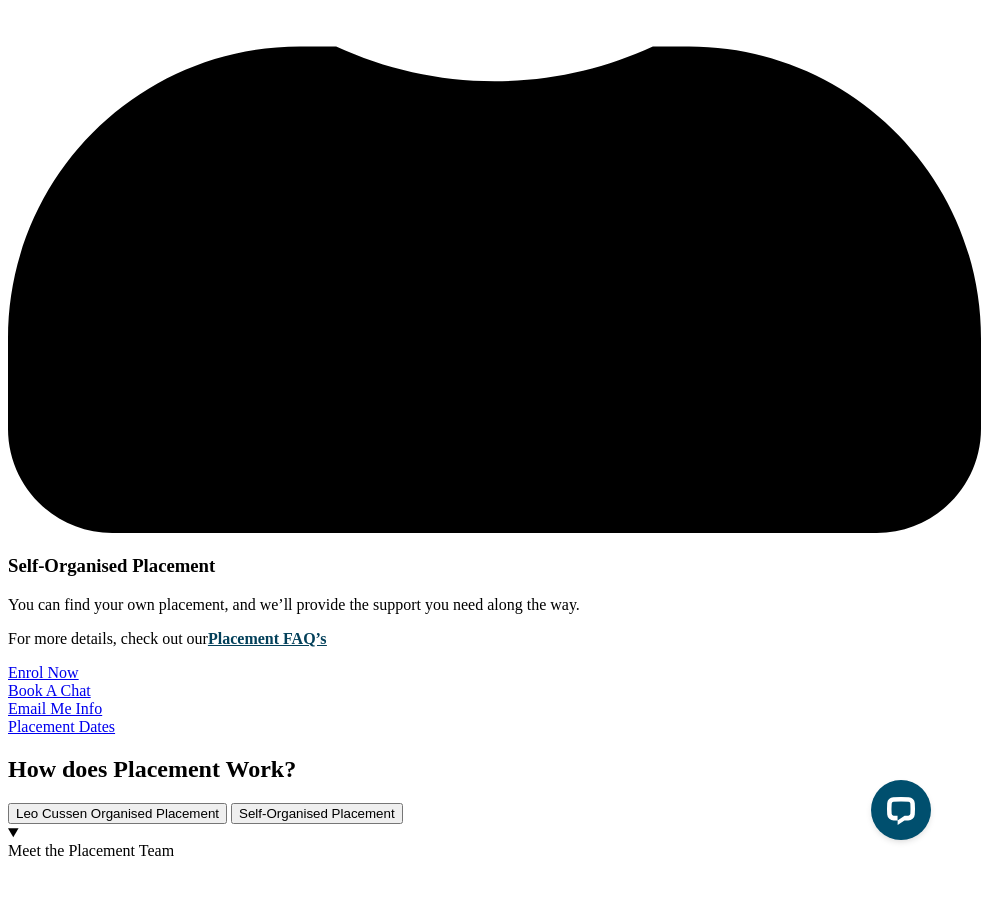 click on "Part Time" at bounding box center [514, 37313] 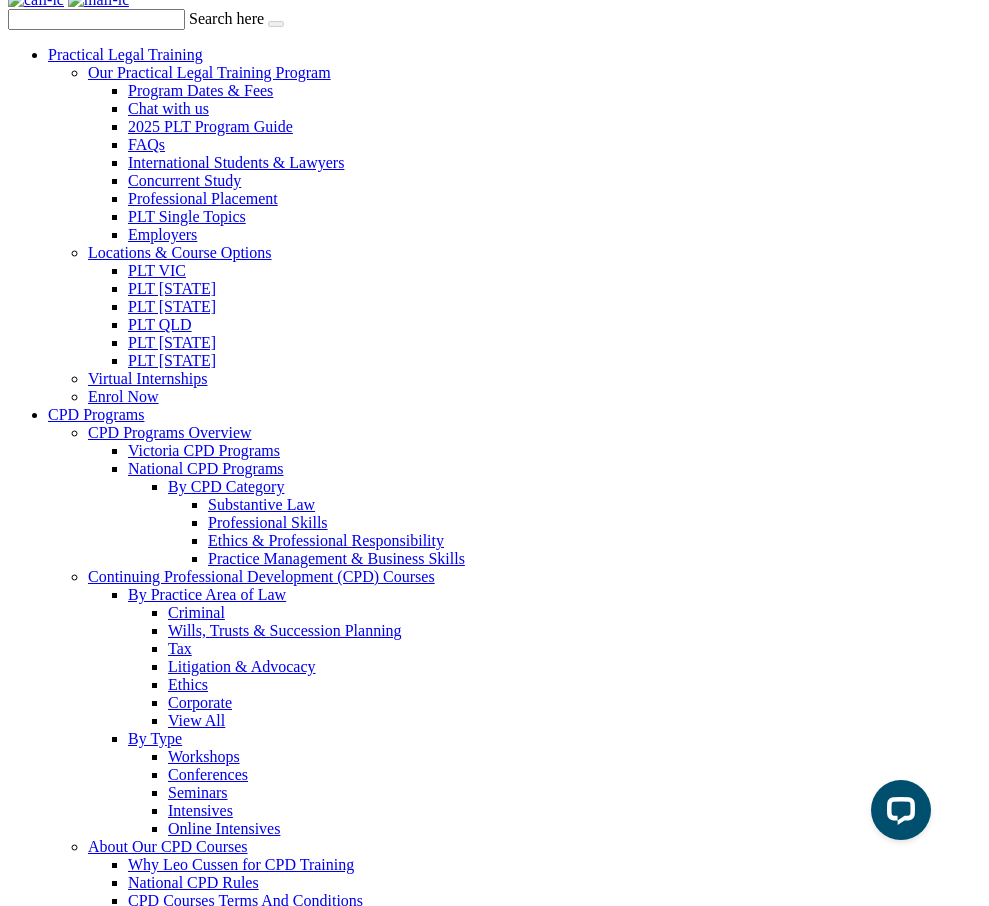 scroll, scrollTop: 0, scrollLeft: 0, axis: both 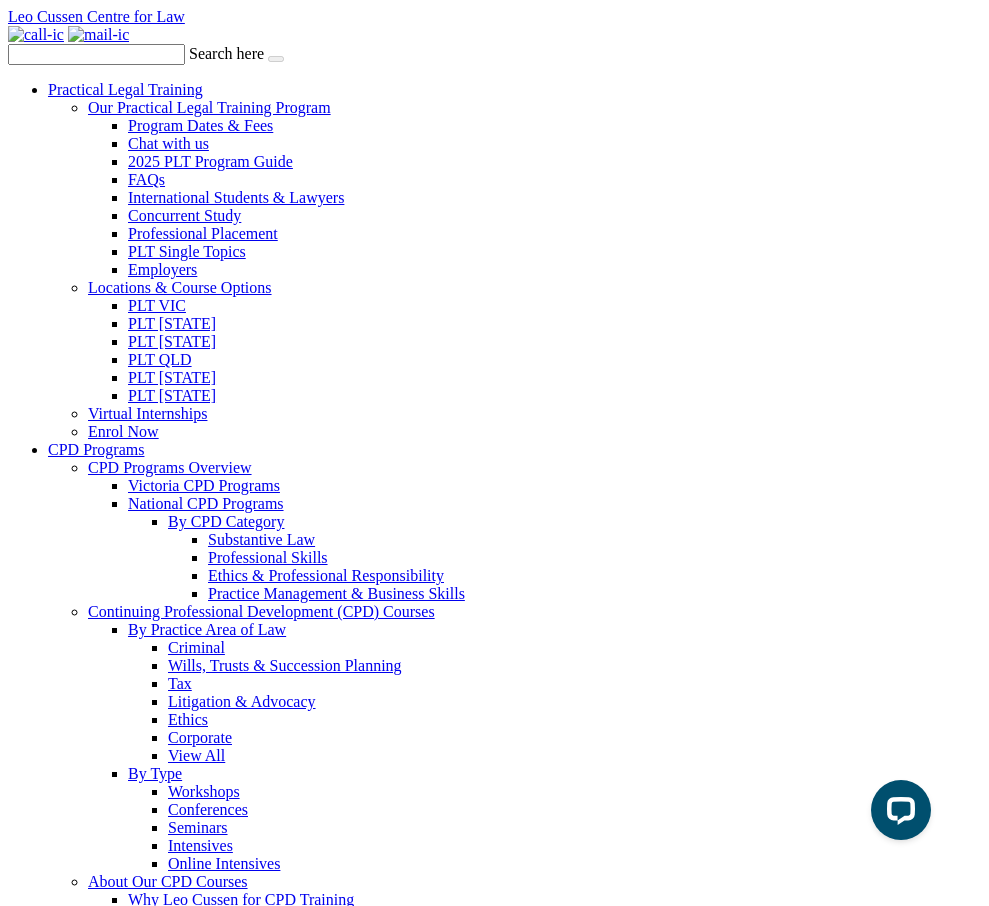 click on "Practical Legal Training" at bounding box center (125, 89) 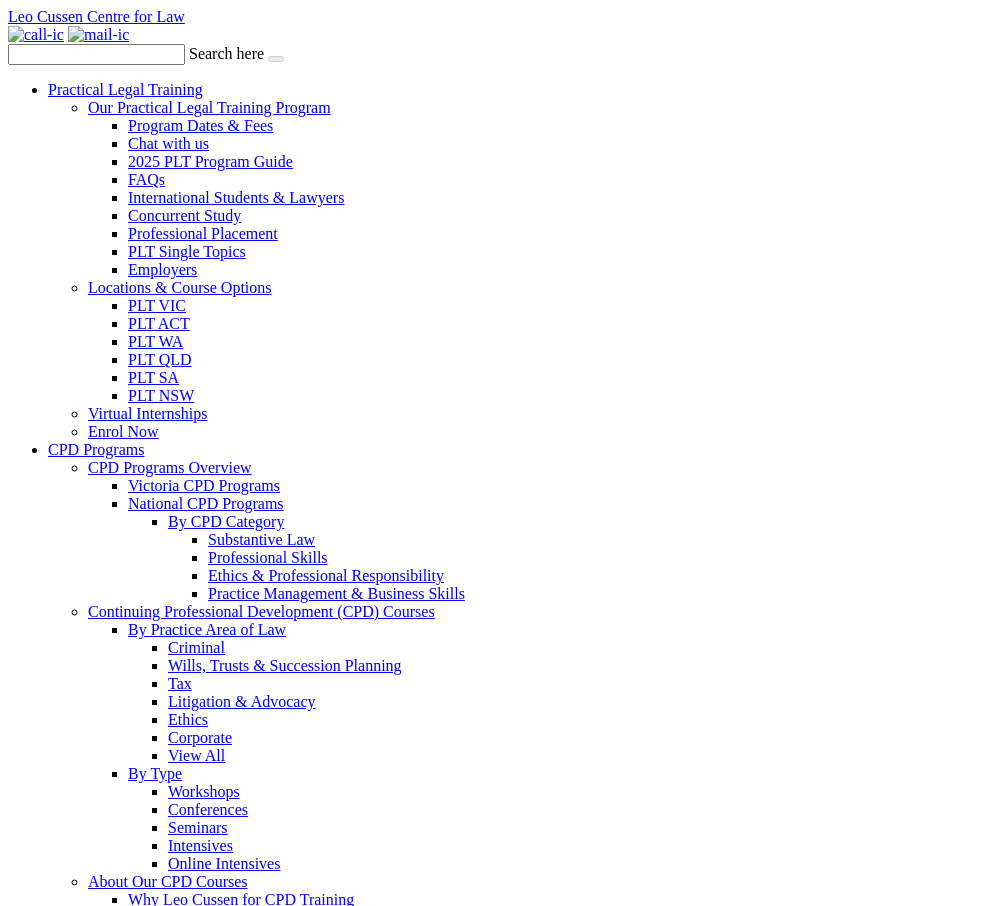 scroll, scrollTop: 0, scrollLeft: 0, axis: both 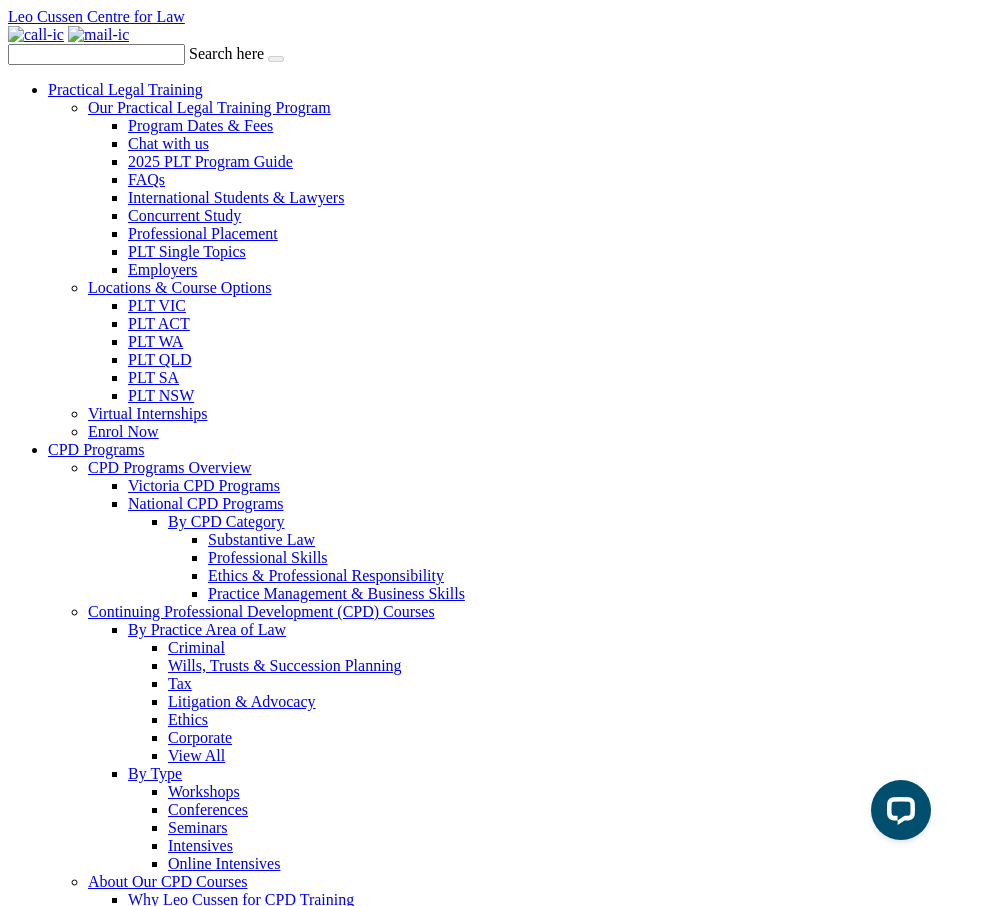 click on "PLT Program Dates" at bounding box center (71, 1981) 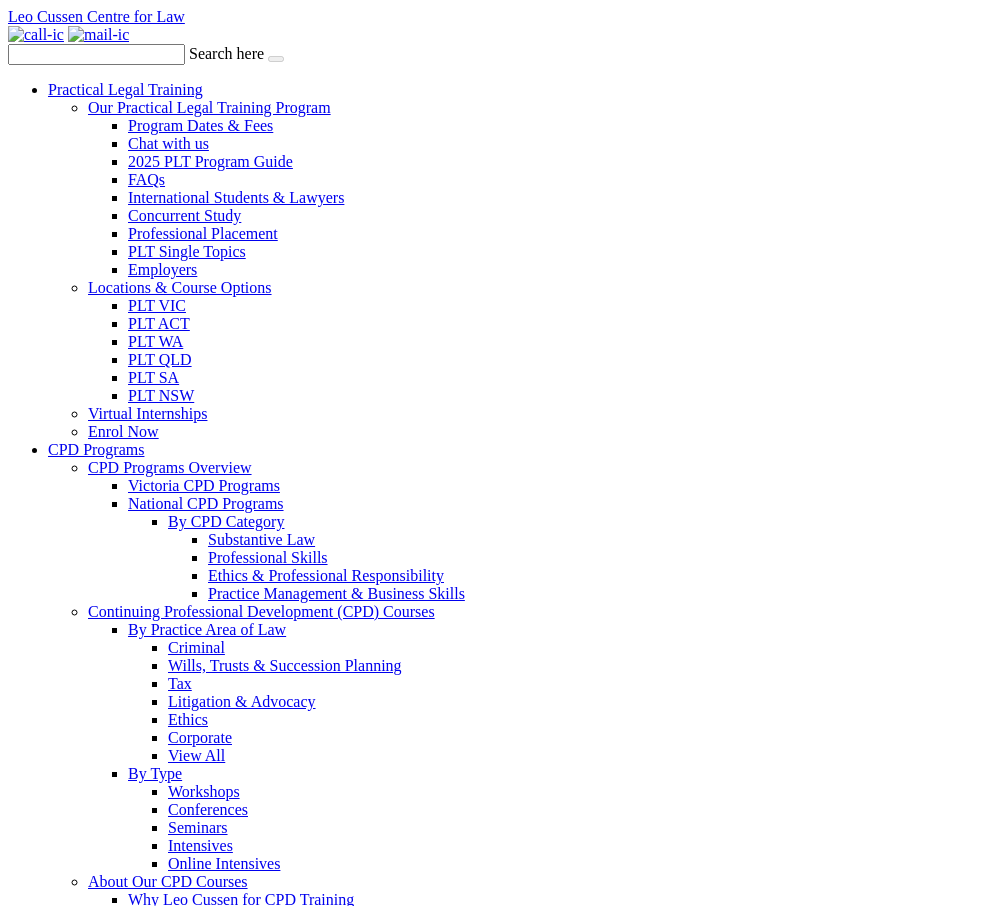 scroll, scrollTop: 0, scrollLeft: 0, axis: both 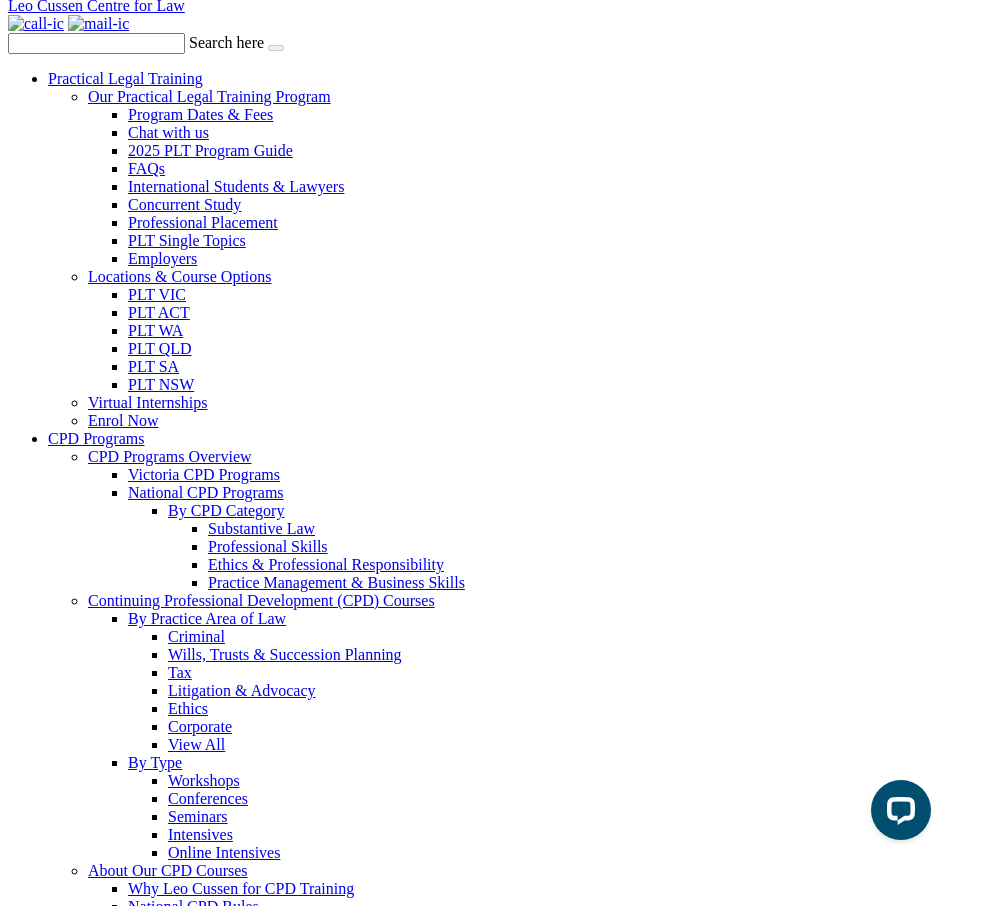 click on "Placement Dates" at bounding box center [61, 2043] 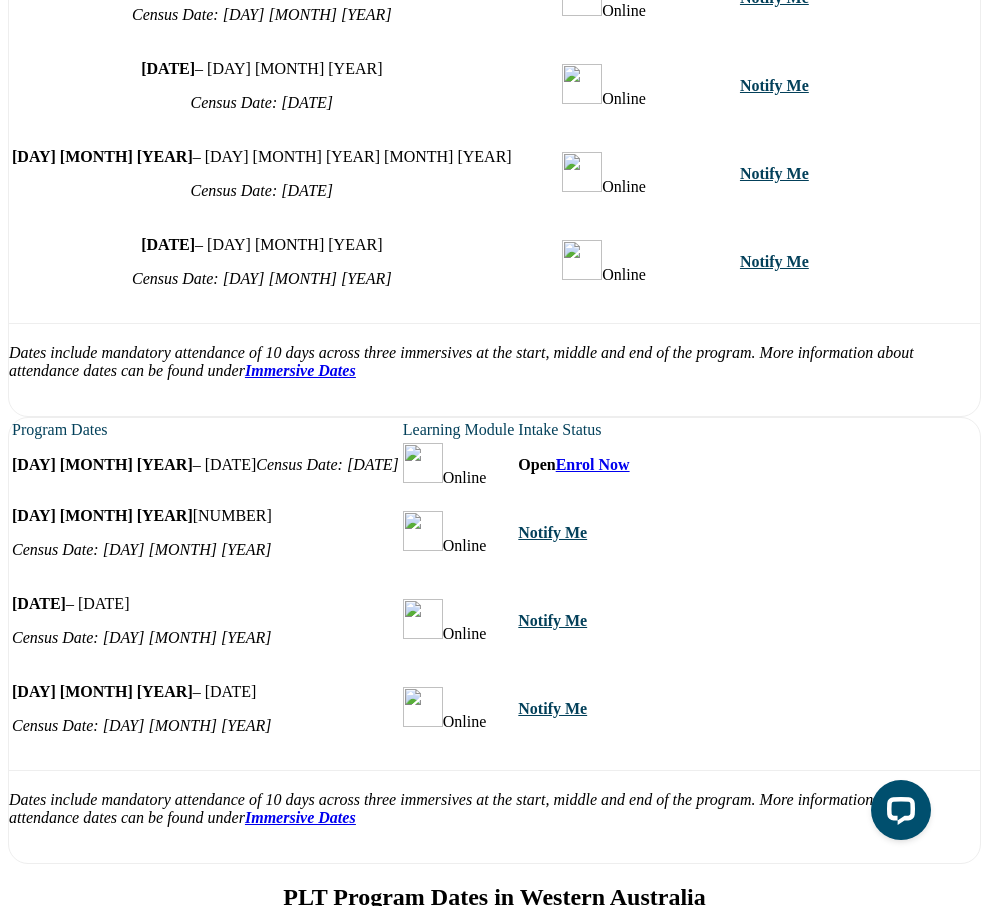 scroll, scrollTop: 4631, scrollLeft: 0, axis: vertical 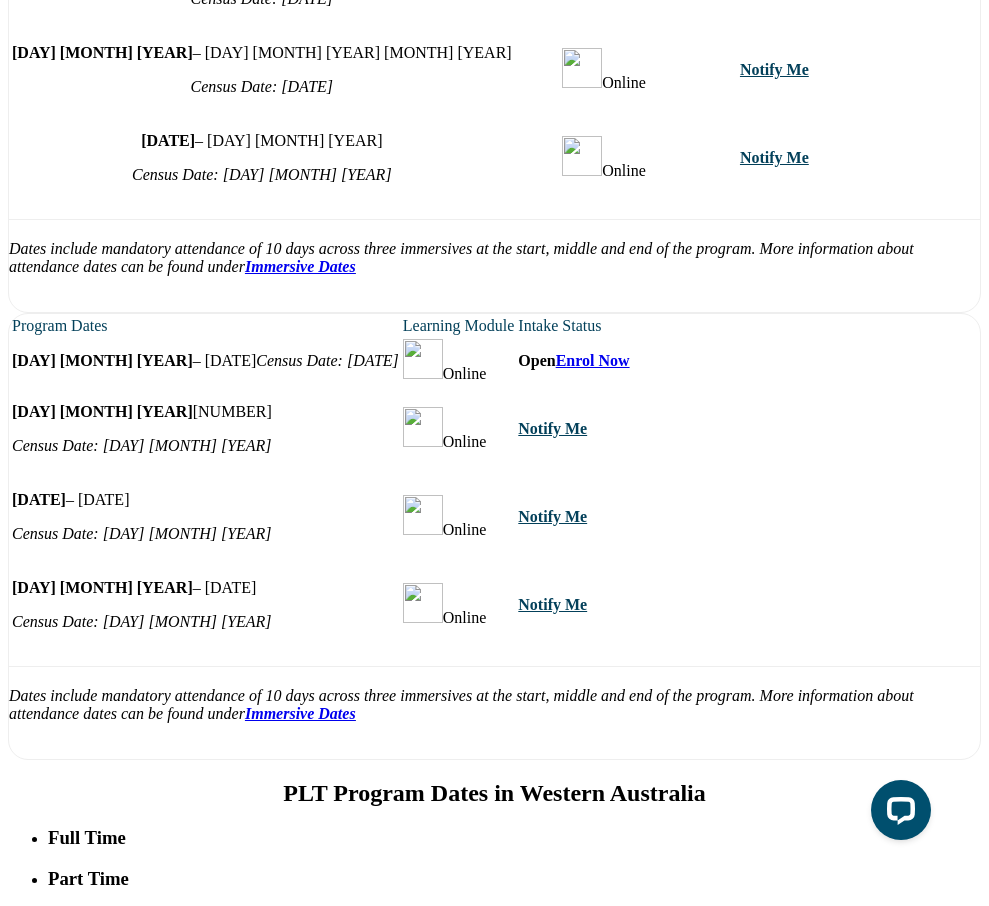click on "Part Time" at bounding box center (514, 12381) 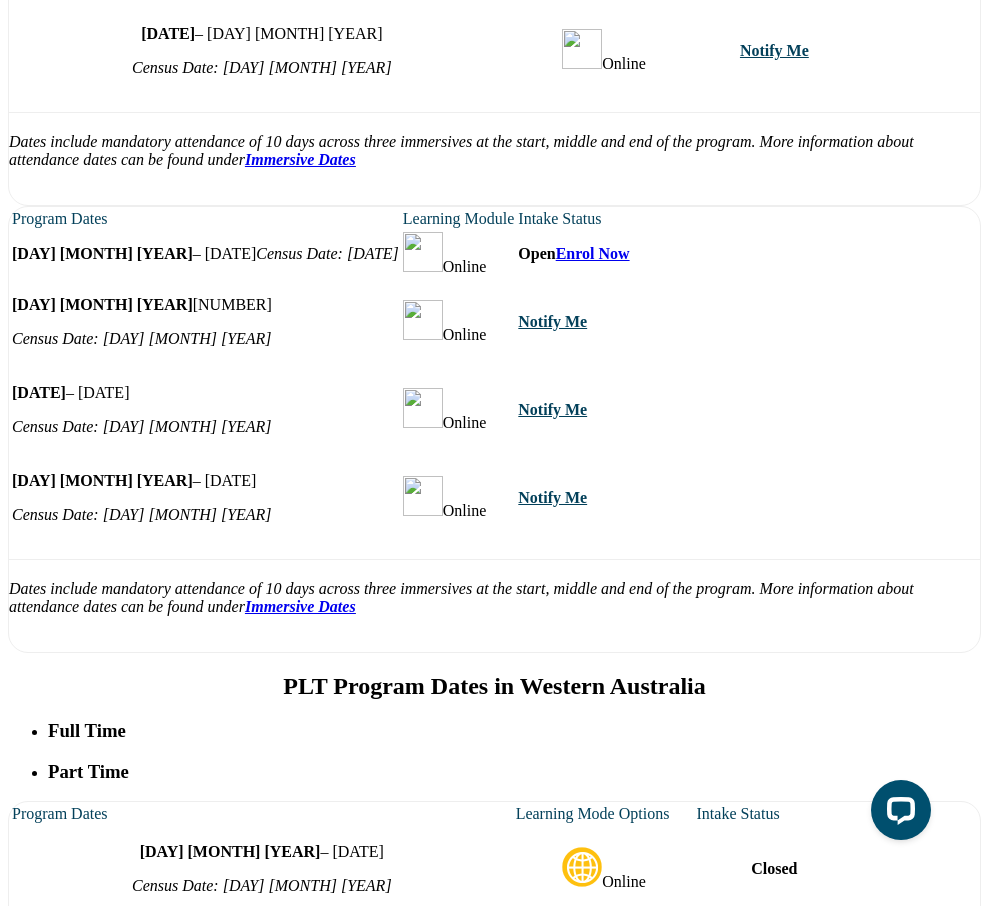 scroll, scrollTop: 4798, scrollLeft: 0, axis: vertical 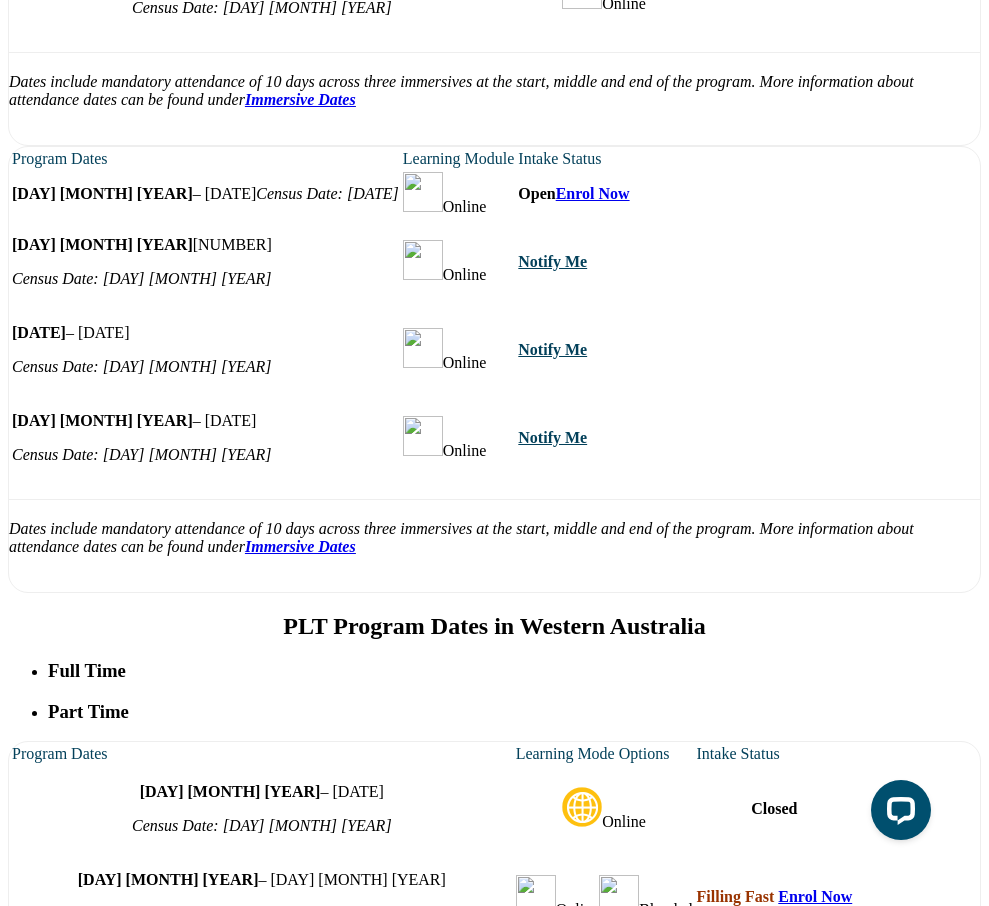 drag, startPoint x: 420, startPoint y: 521, endPoint x: 594, endPoint y: 520, distance: 174.00287 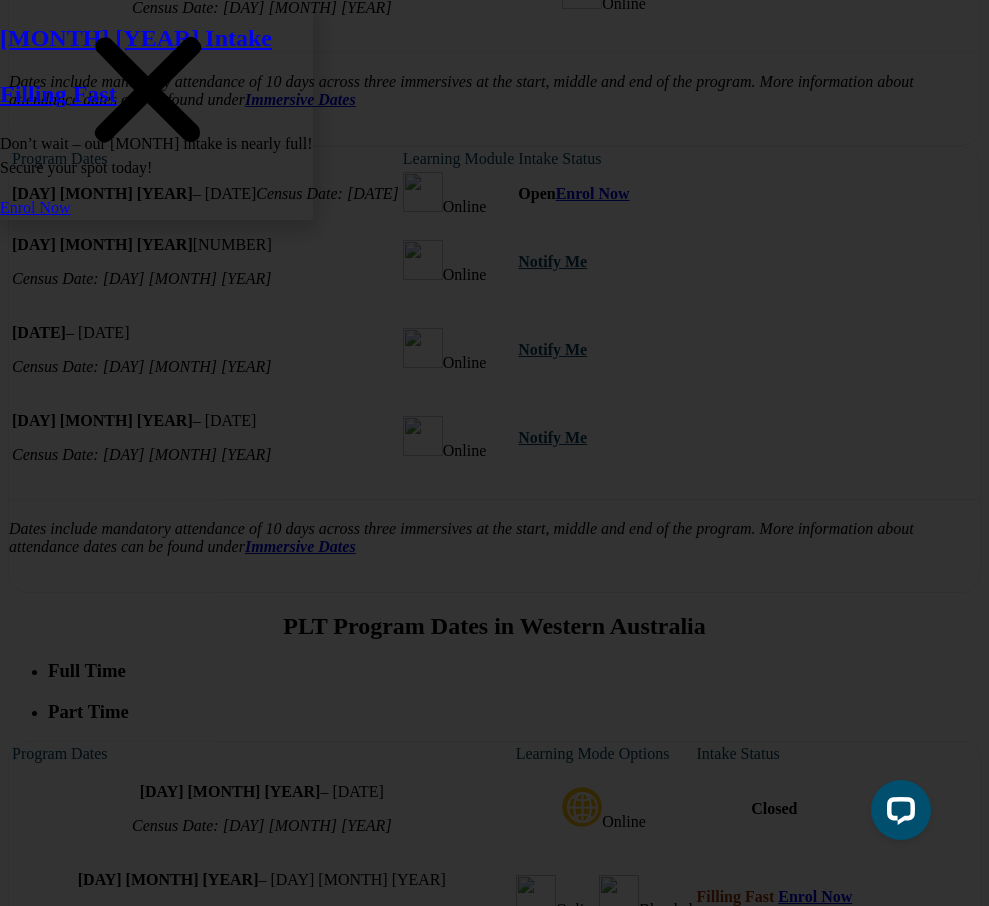 click at bounding box center (147, 90) 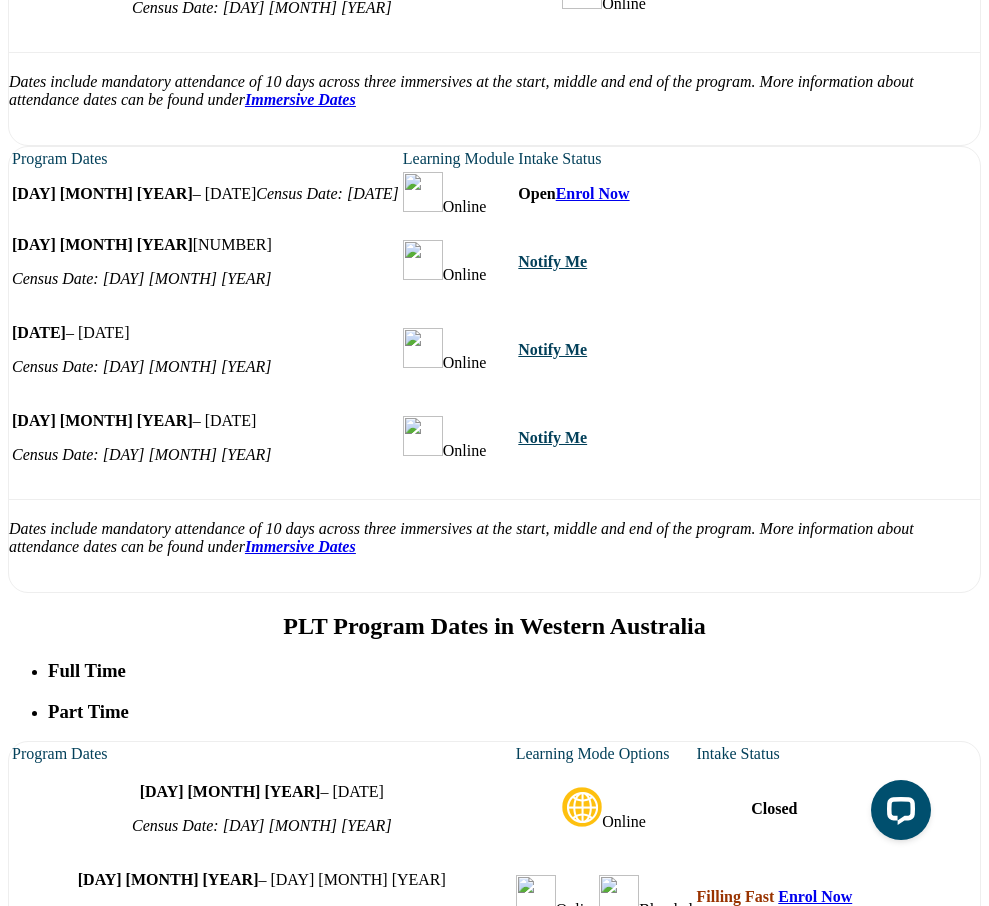 click on "[DATE] [DATE] [DATE] Remaining dates TBC" at bounding box center [345, 13293] 